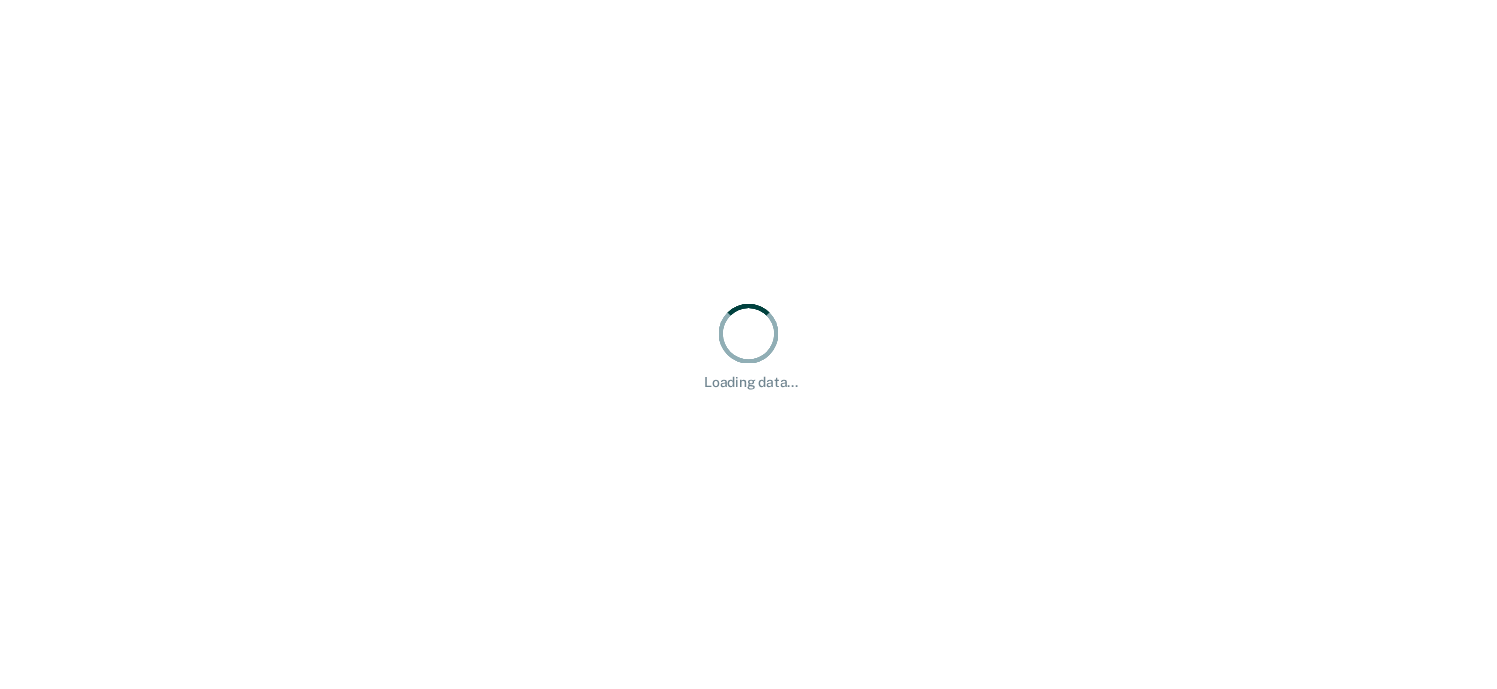 scroll, scrollTop: 0, scrollLeft: 0, axis: both 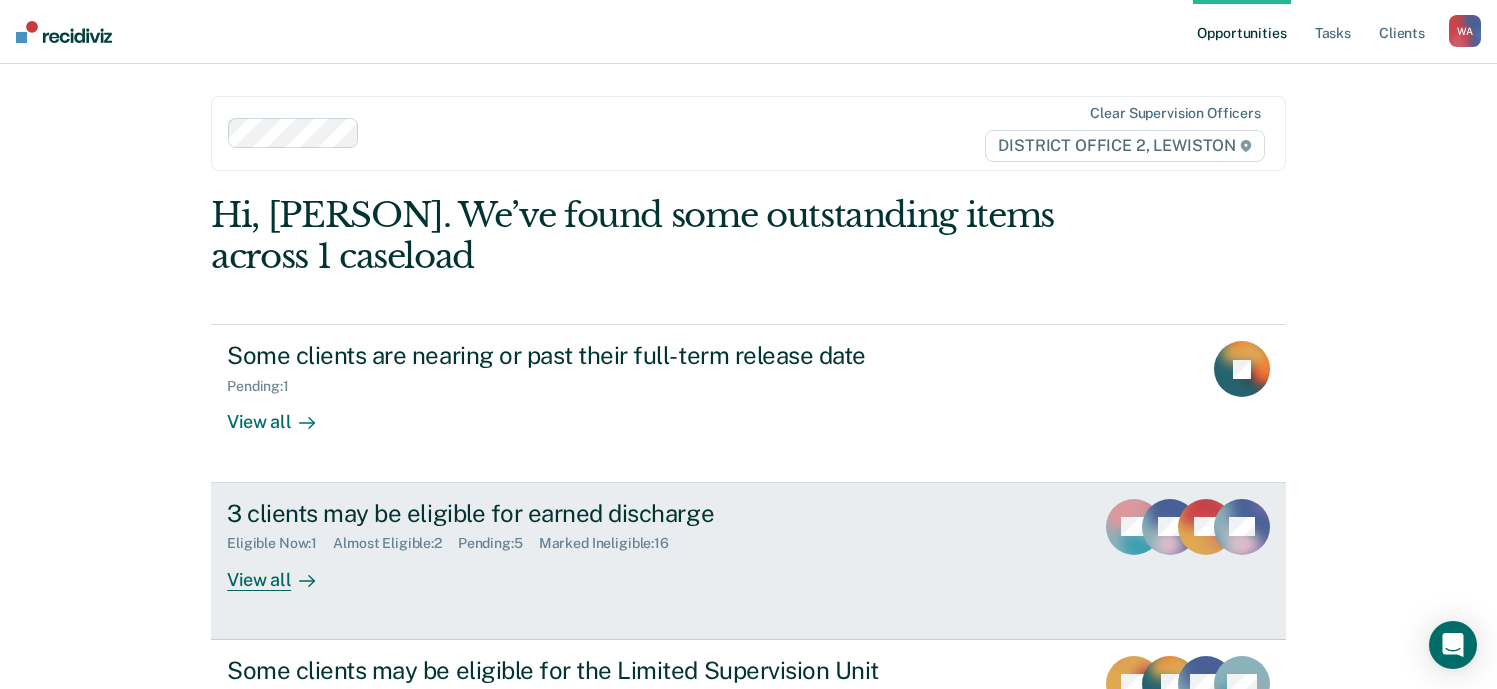 click on "View all" at bounding box center (283, 571) 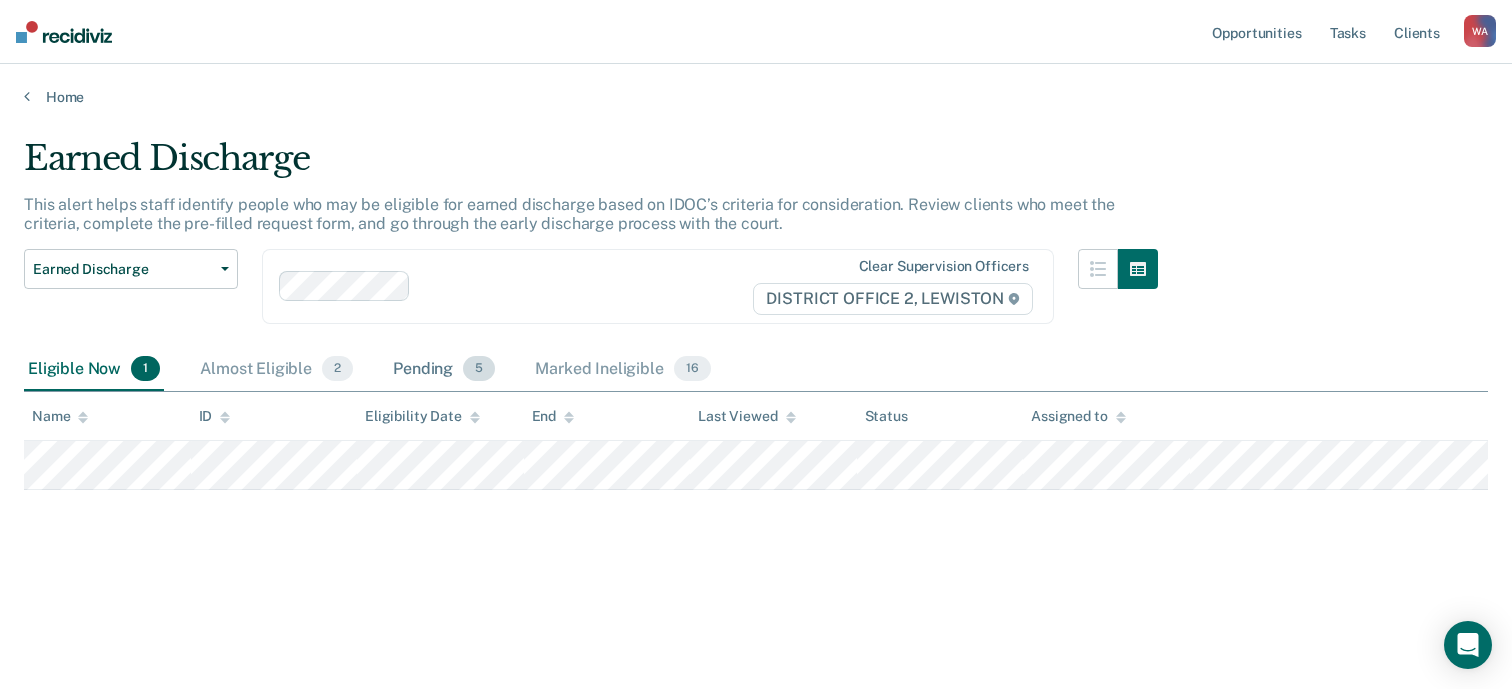 click on "Pending 5" at bounding box center [444, 370] 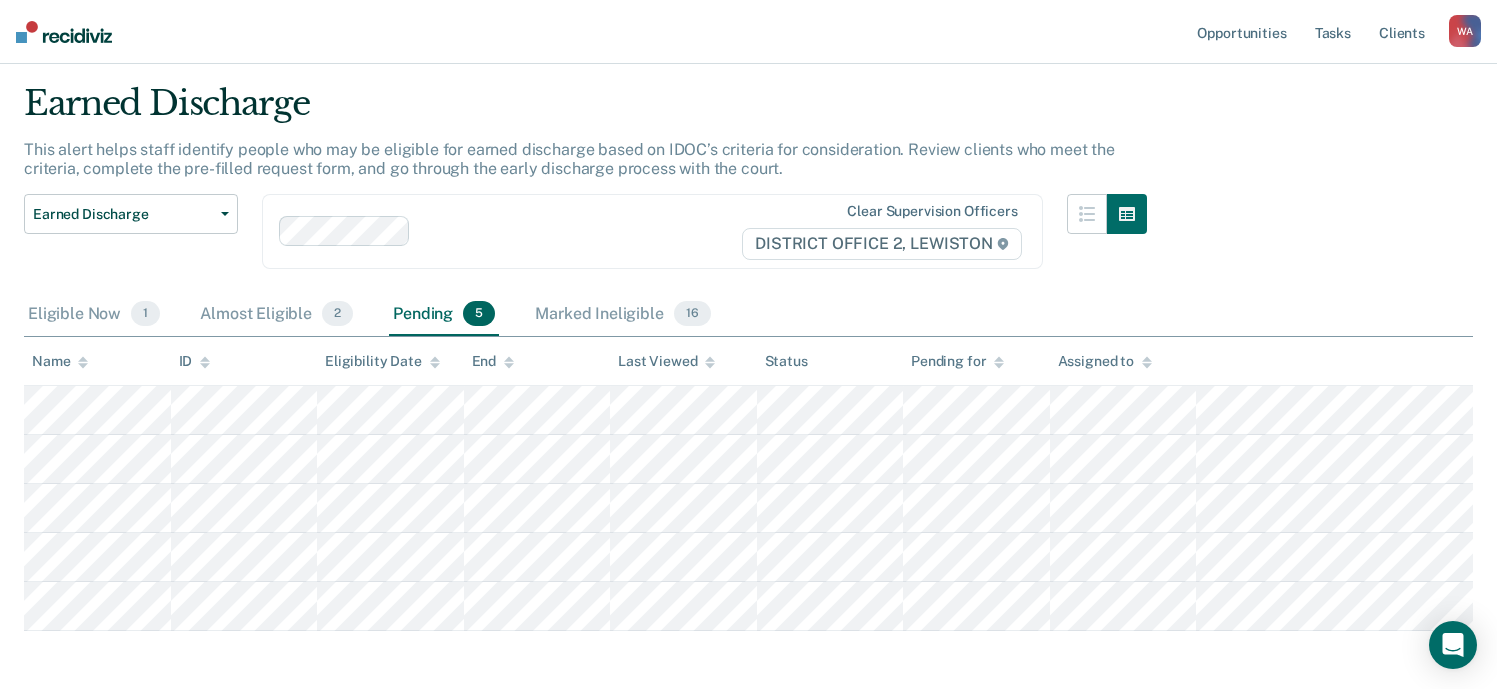 scroll, scrollTop: 75, scrollLeft: 0, axis: vertical 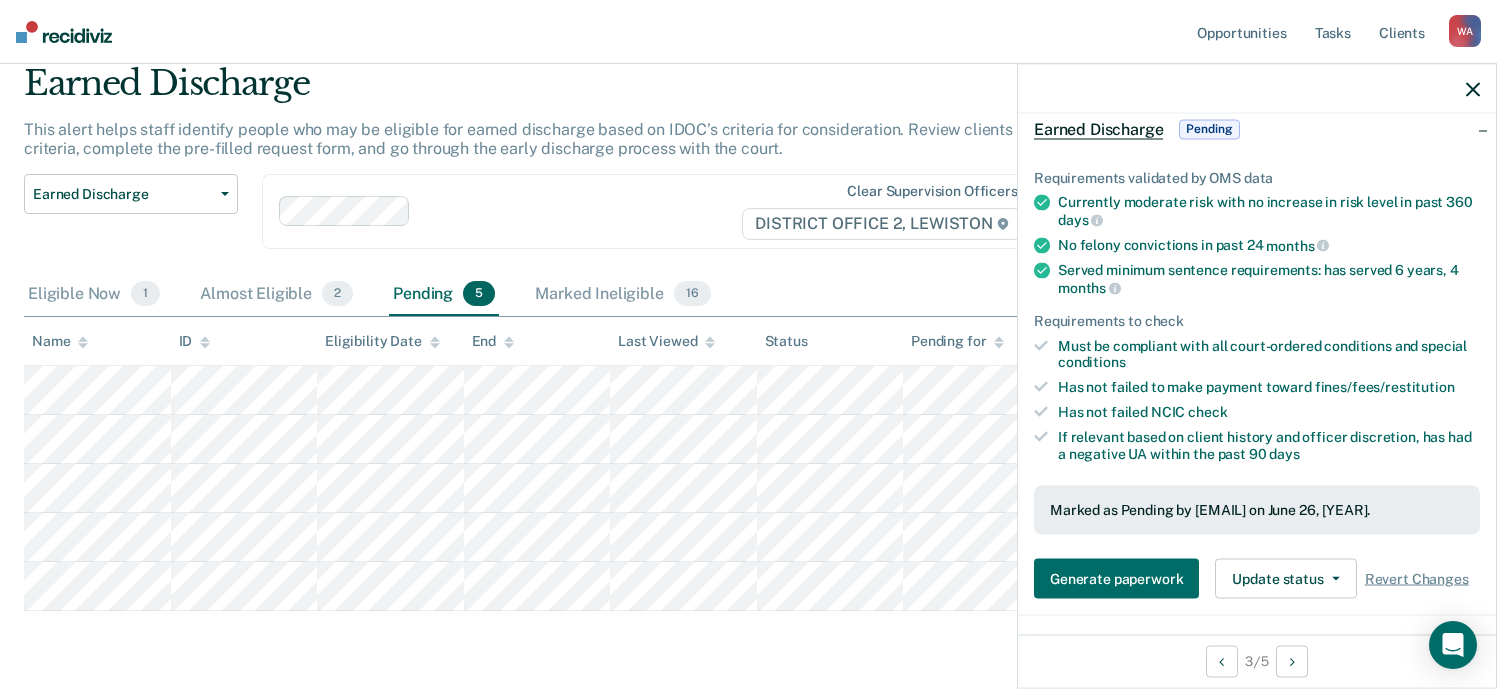 click at bounding box center [1473, 89] 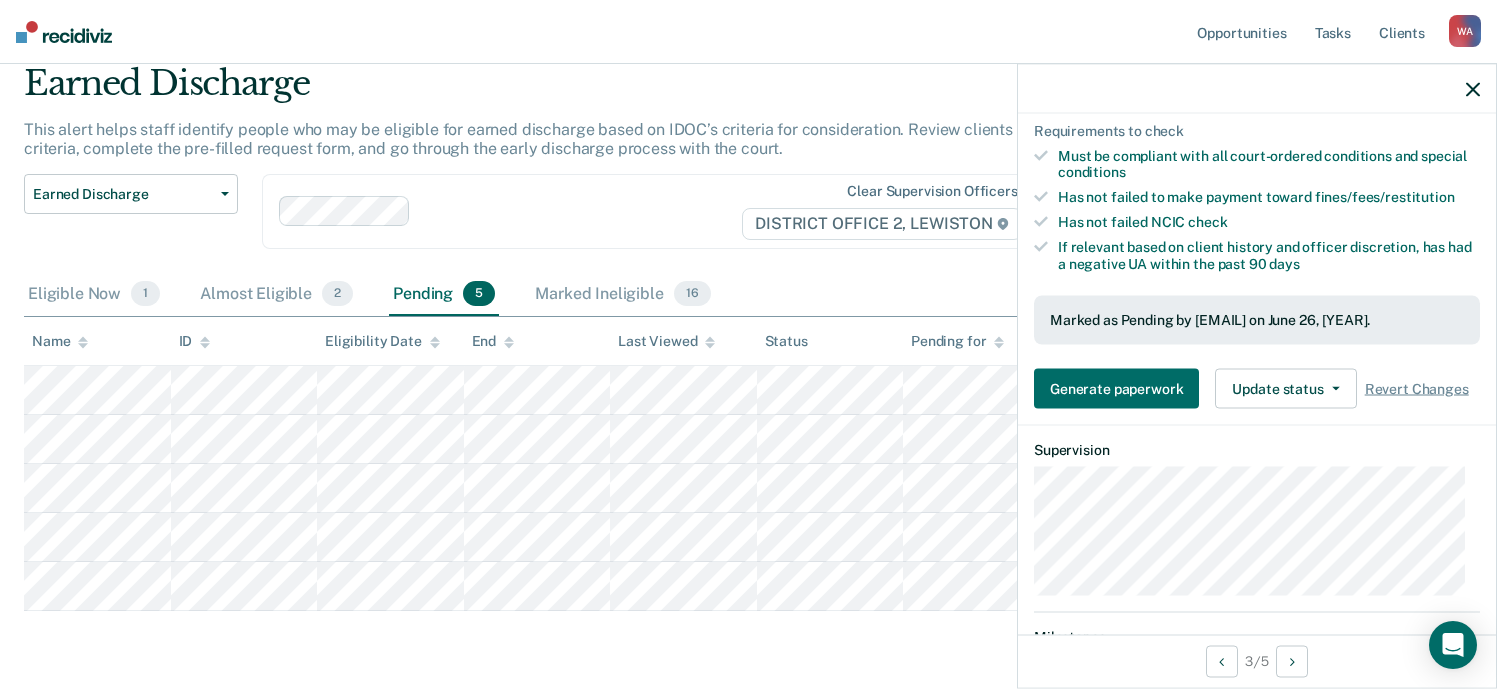 scroll, scrollTop: 325, scrollLeft: 0, axis: vertical 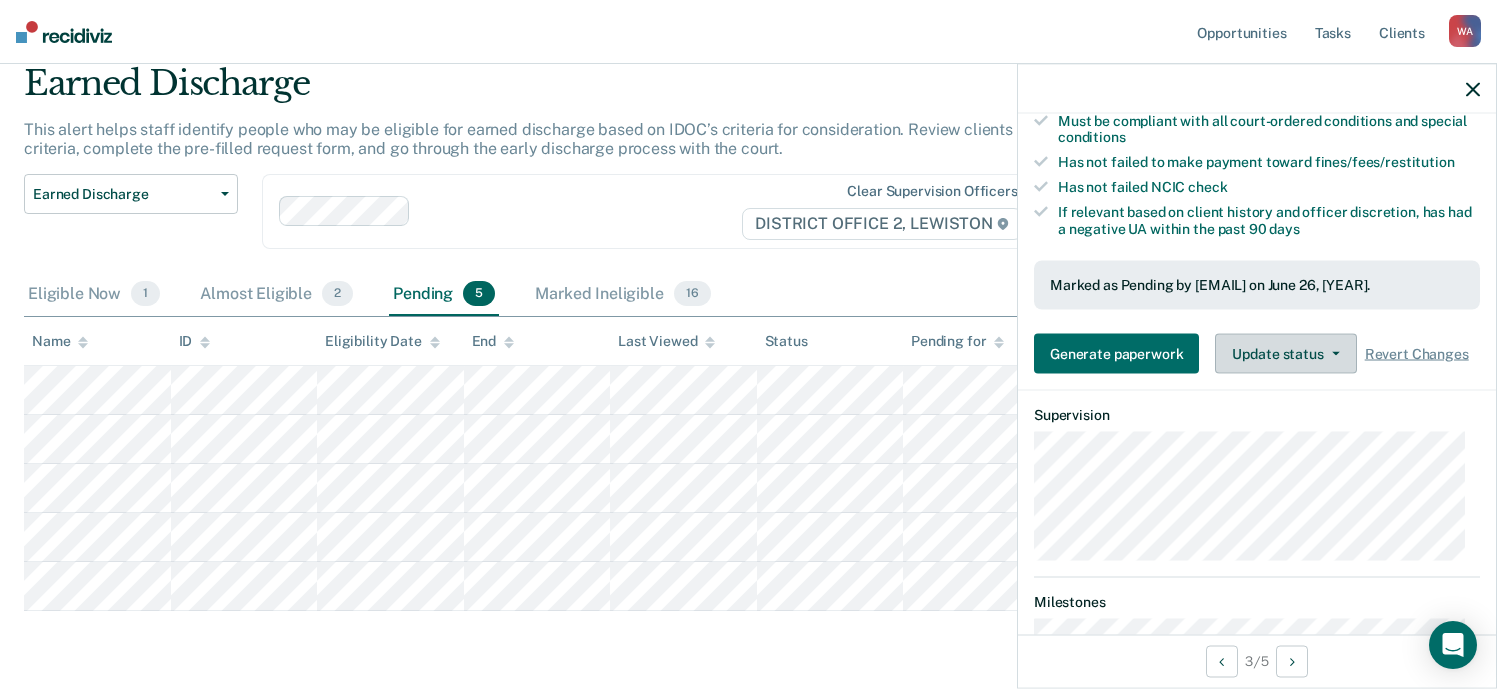 click at bounding box center [1332, 354] 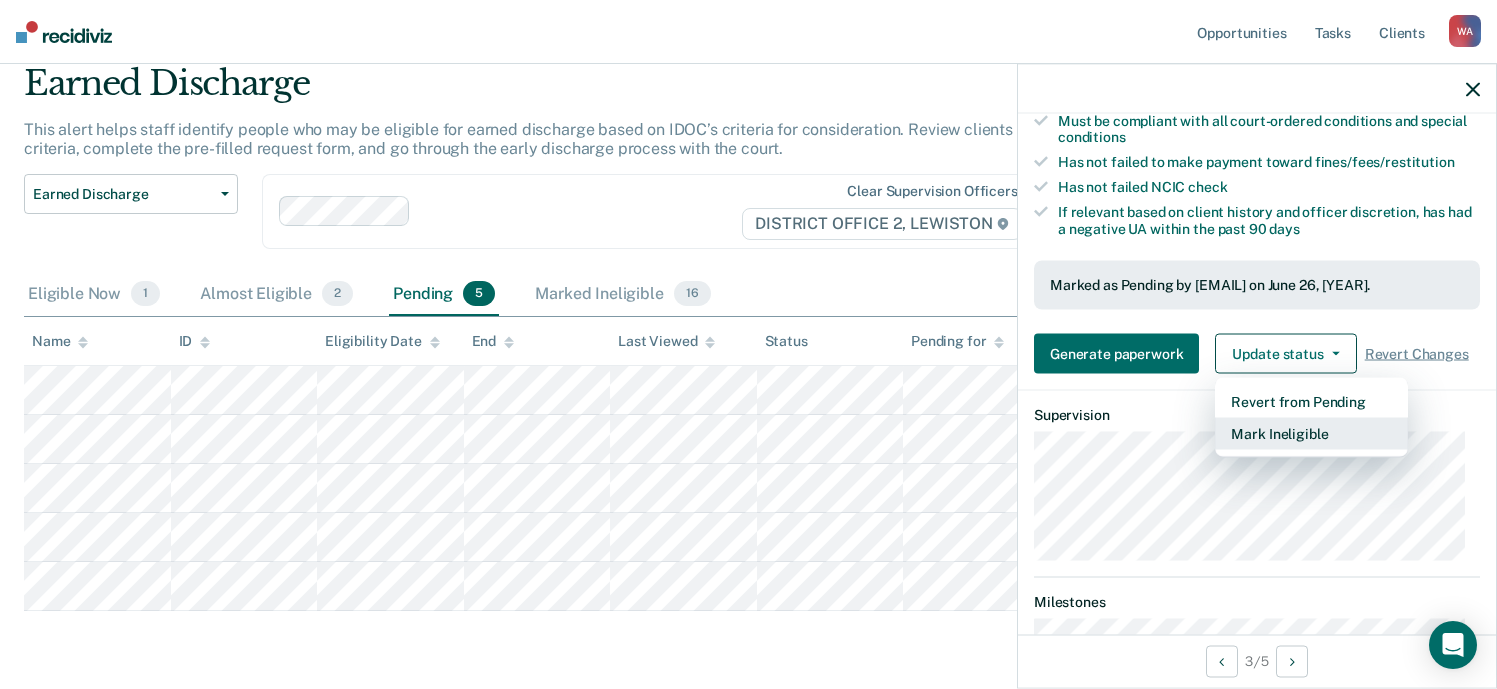 click on "Mark Ineligible" at bounding box center [1311, 434] 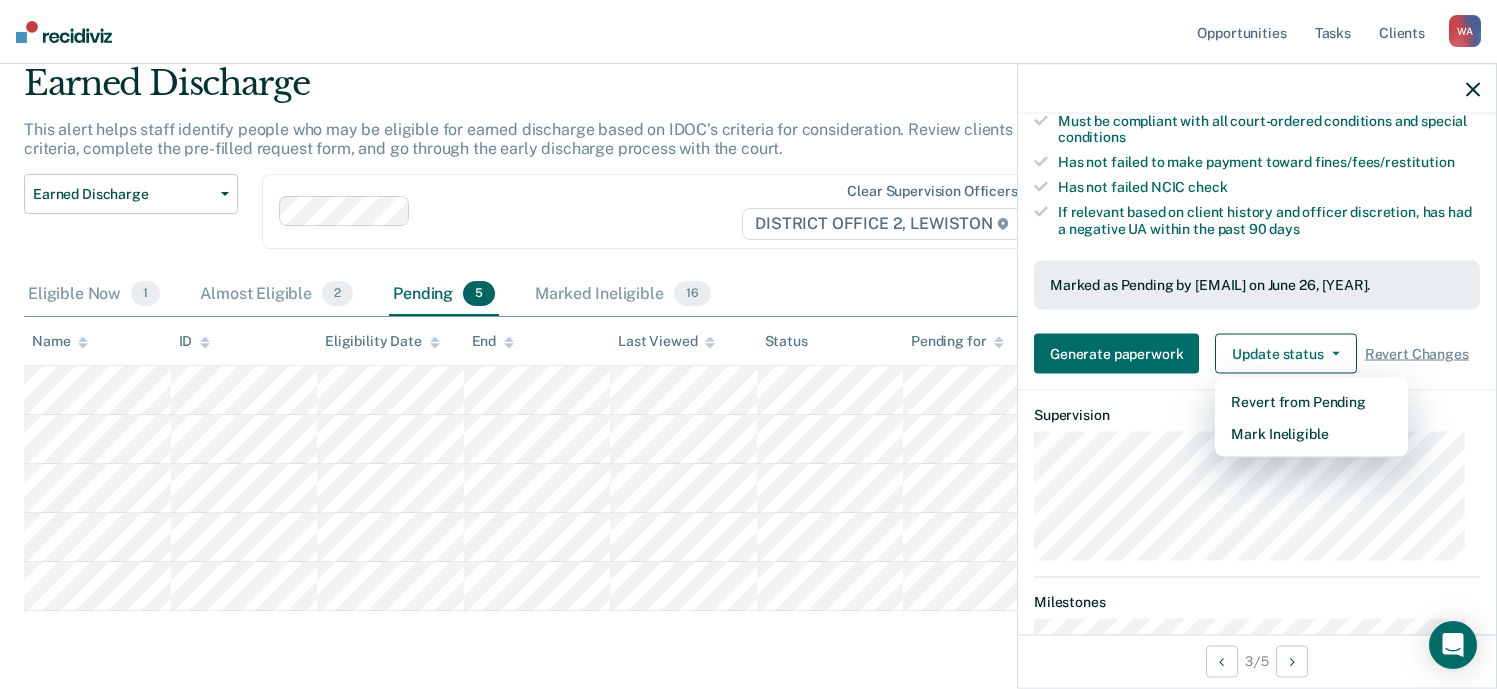 scroll, scrollTop: 124, scrollLeft: 0, axis: vertical 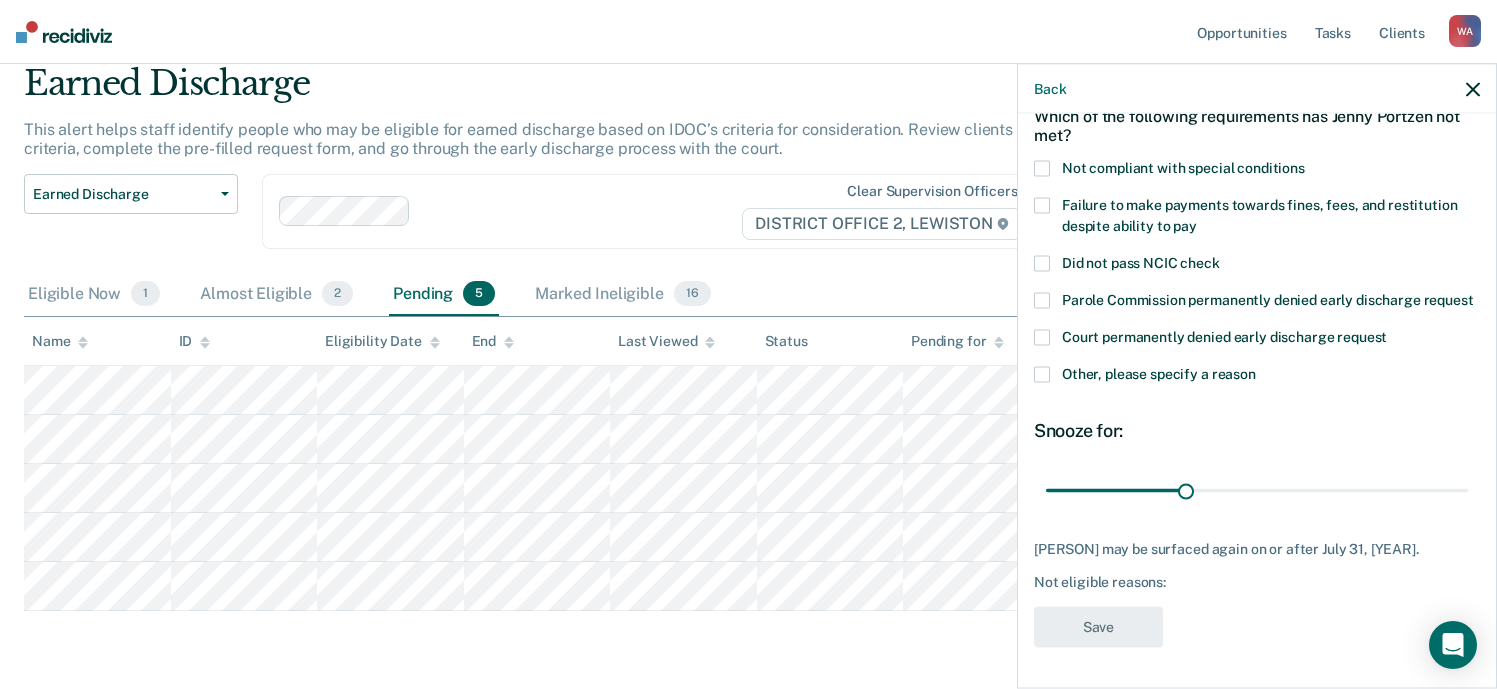 click at bounding box center (1042, 169) 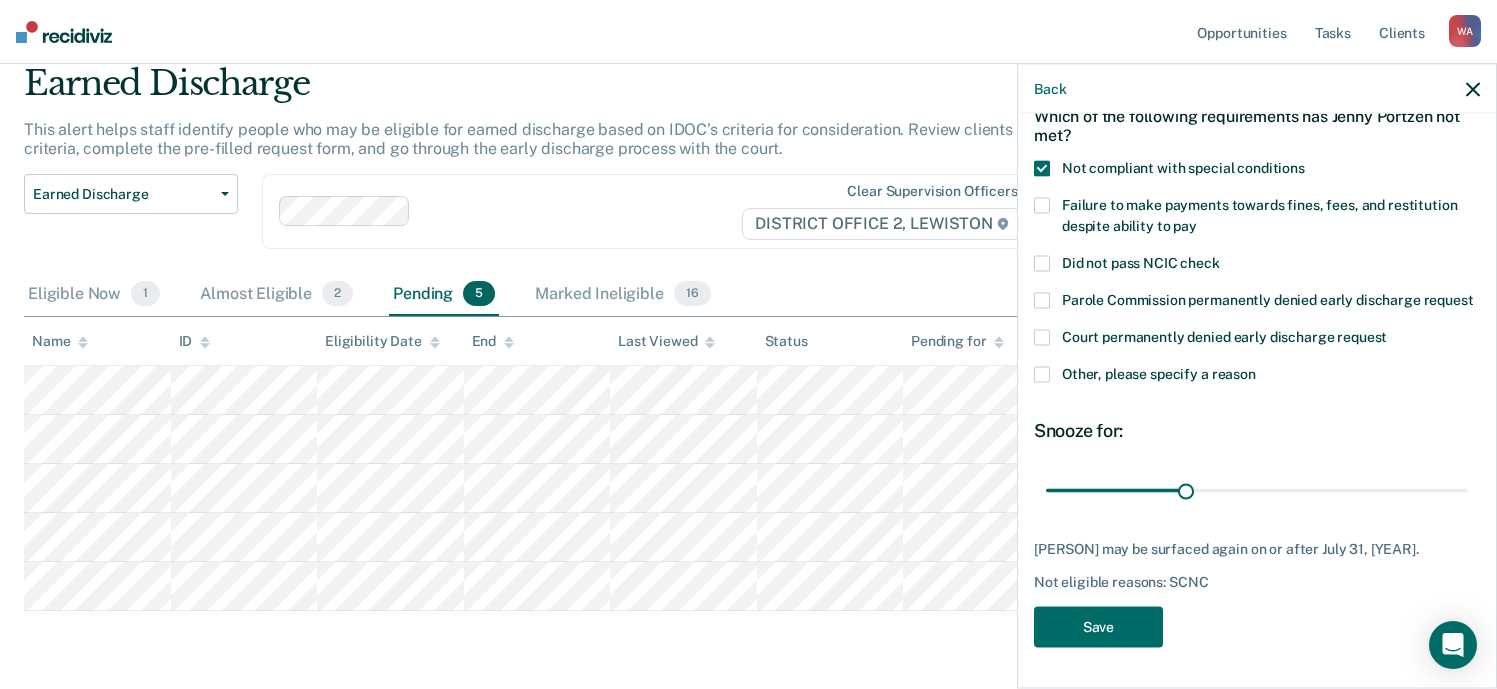 click at bounding box center [1042, 206] 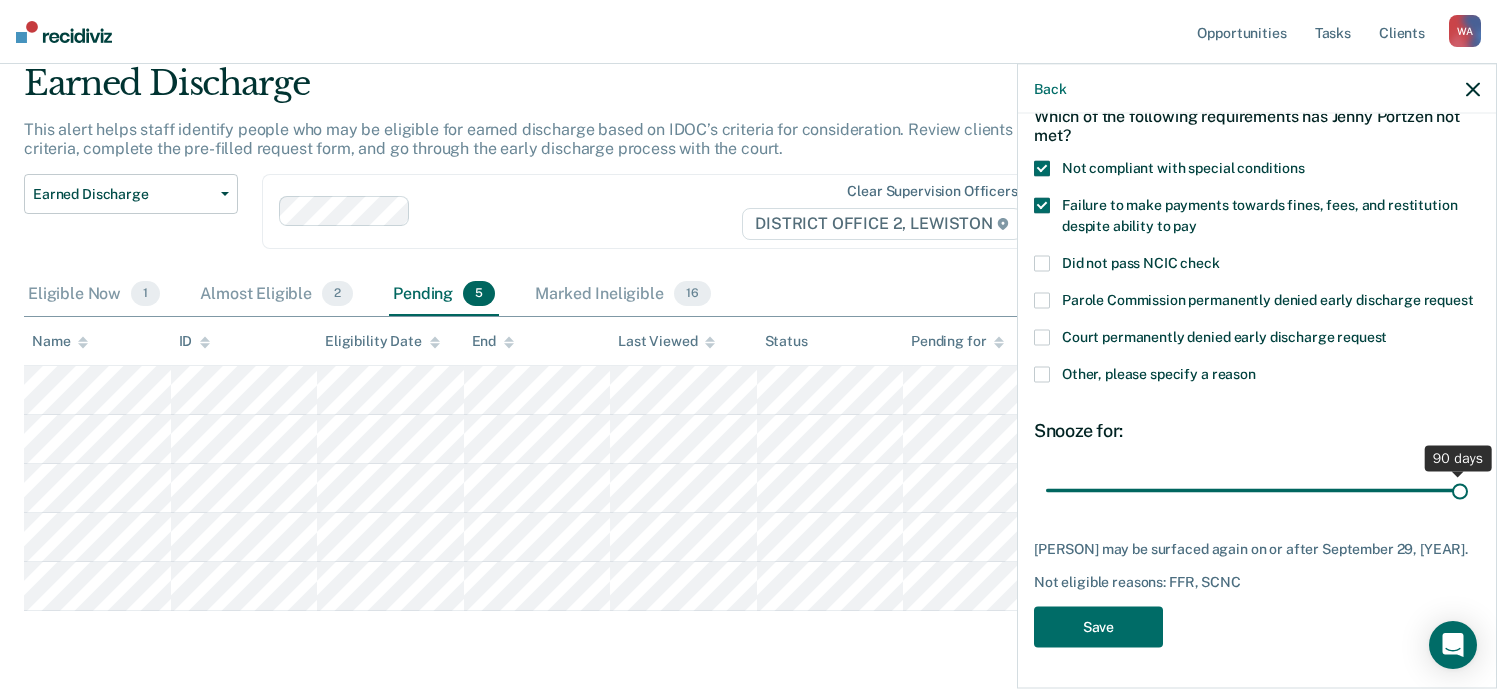 drag, startPoint x: 1181, startPoint y: 489, endPoint x: 1491, endPoint y: 504, distance: 310.3627 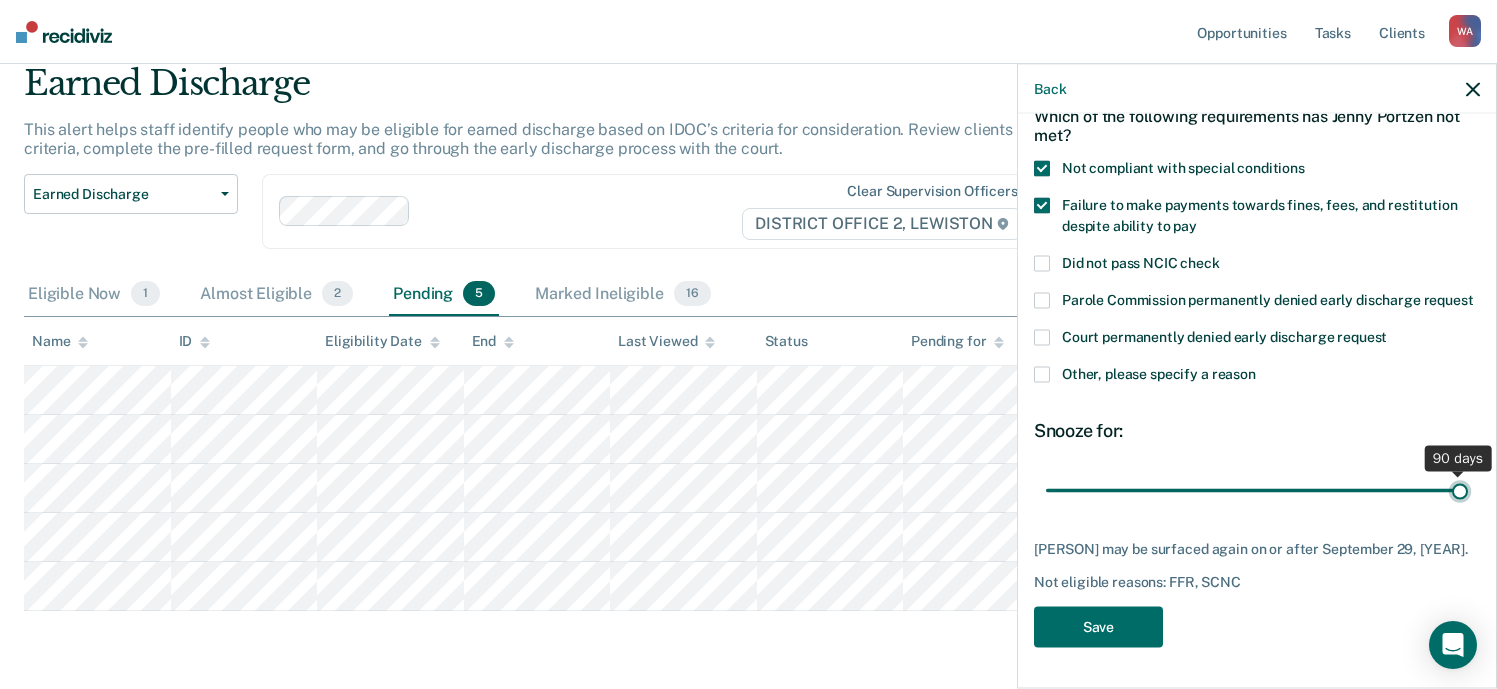 type on "90" 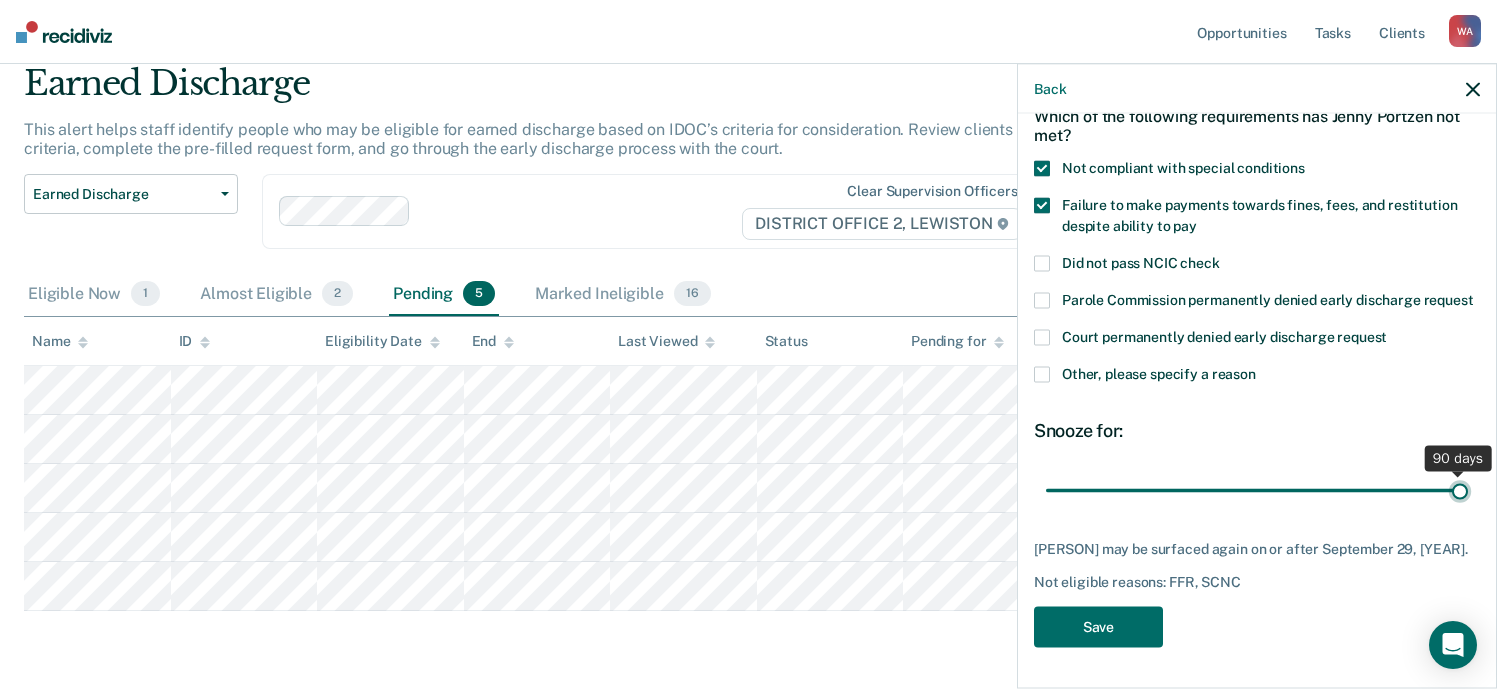 click at bounding box center [1257, 490] 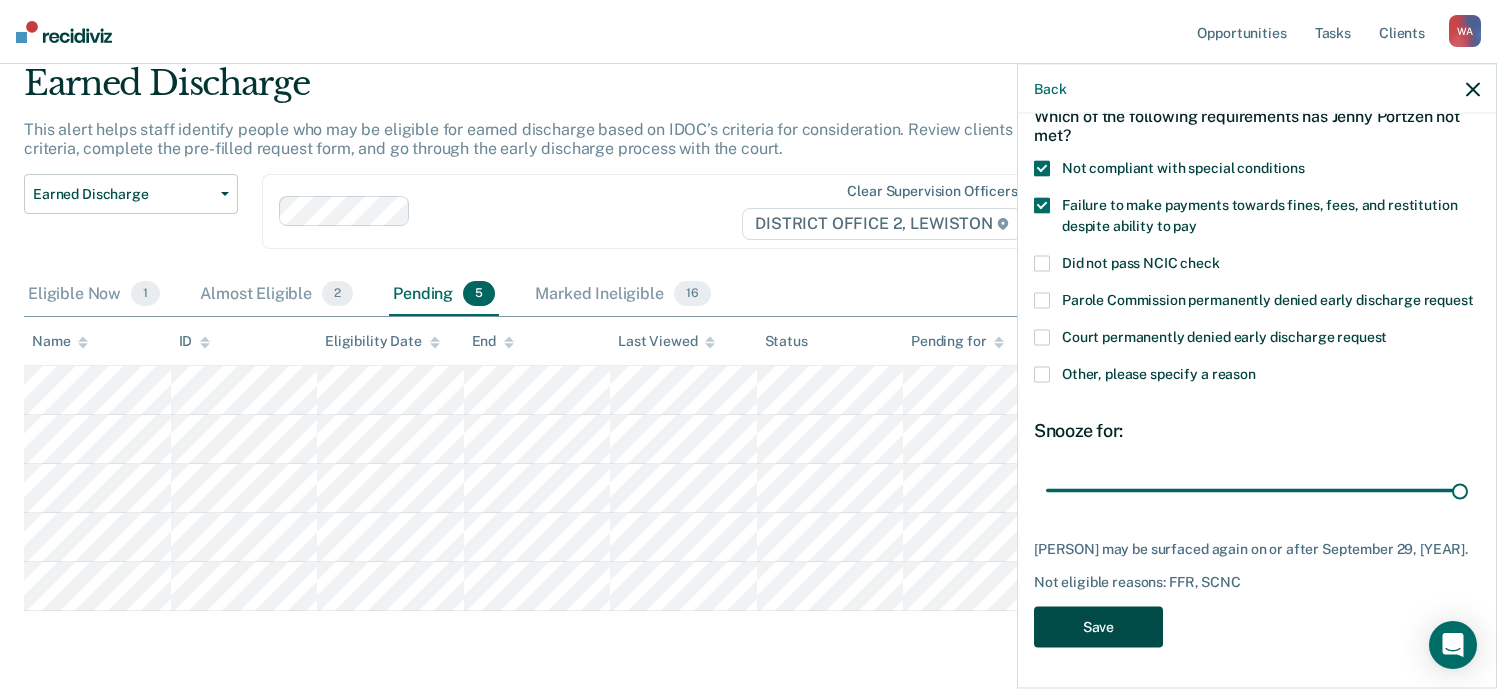 click on "Save" at bounding box center (1098, 627) 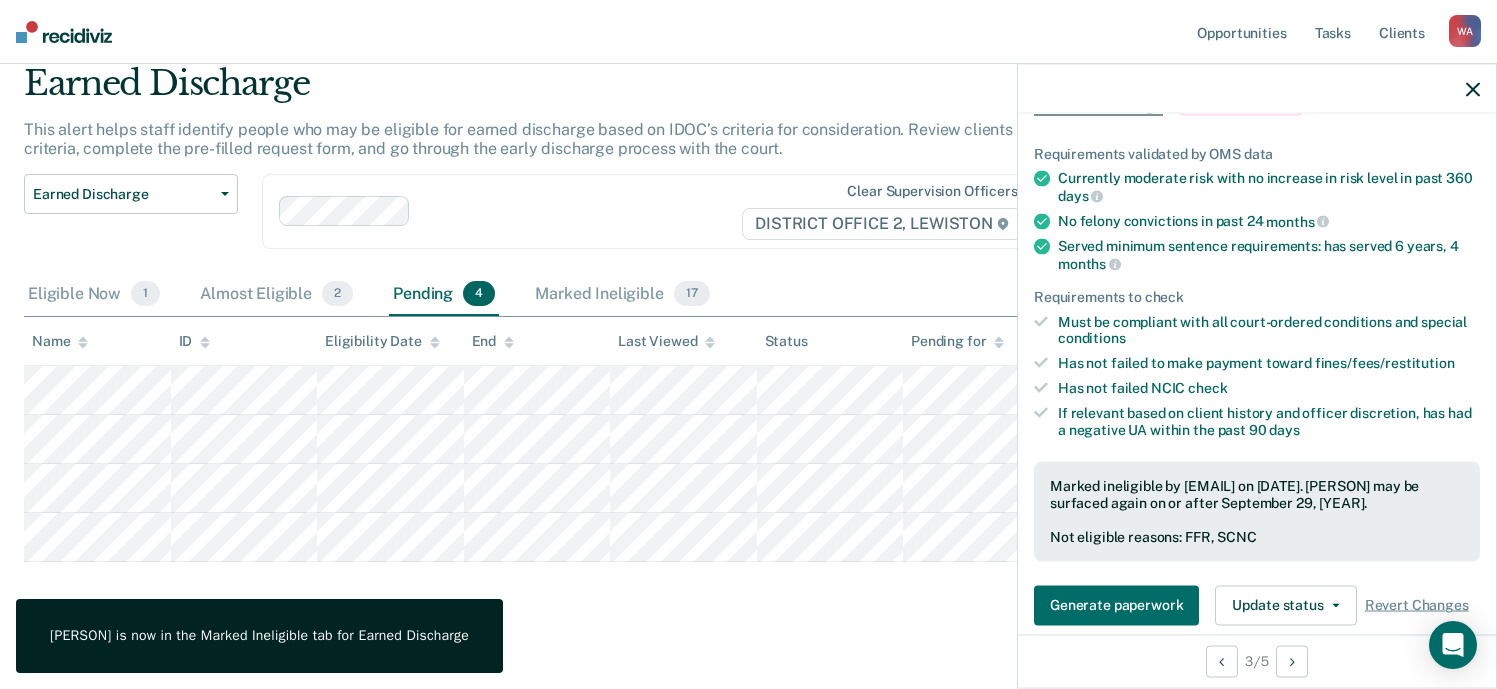 click at bounding box center (1473, 89) 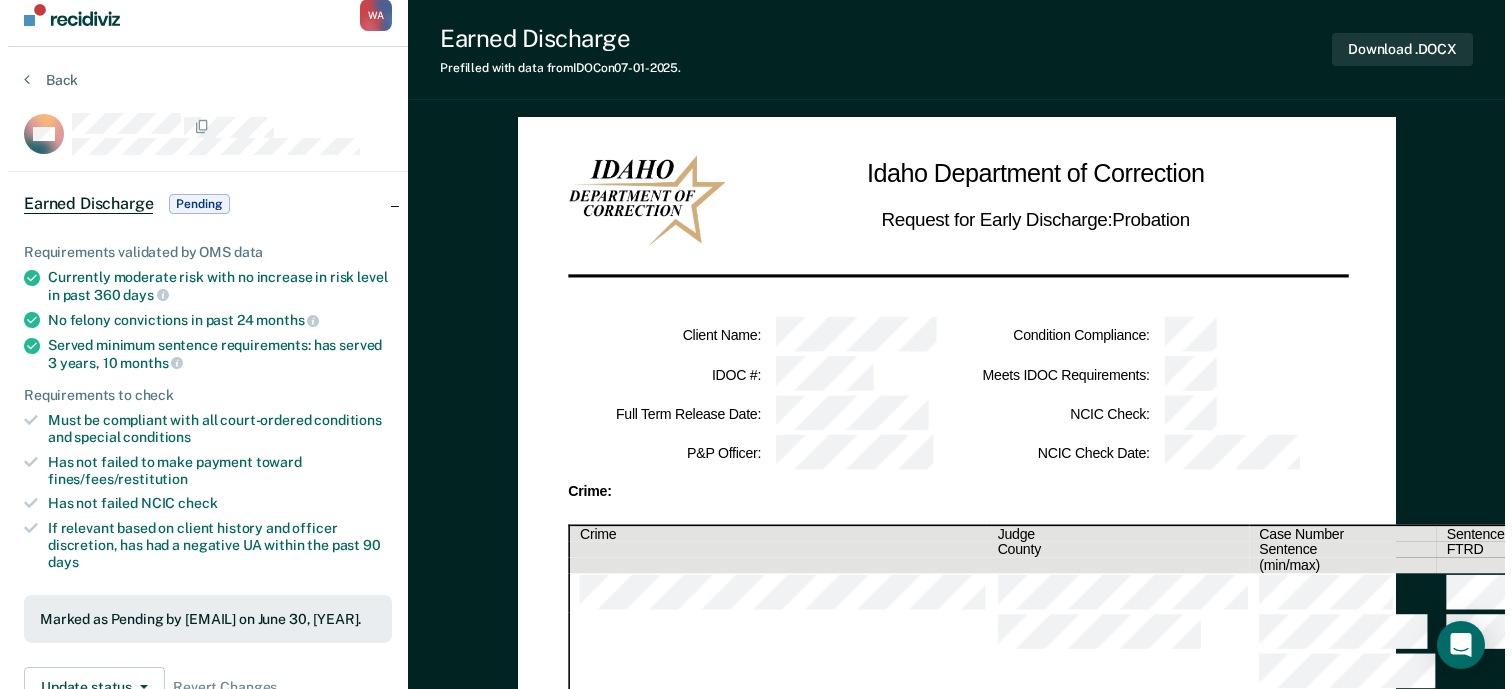 scroll, scrollTop: 0, scrollLeft: 0, axis: both 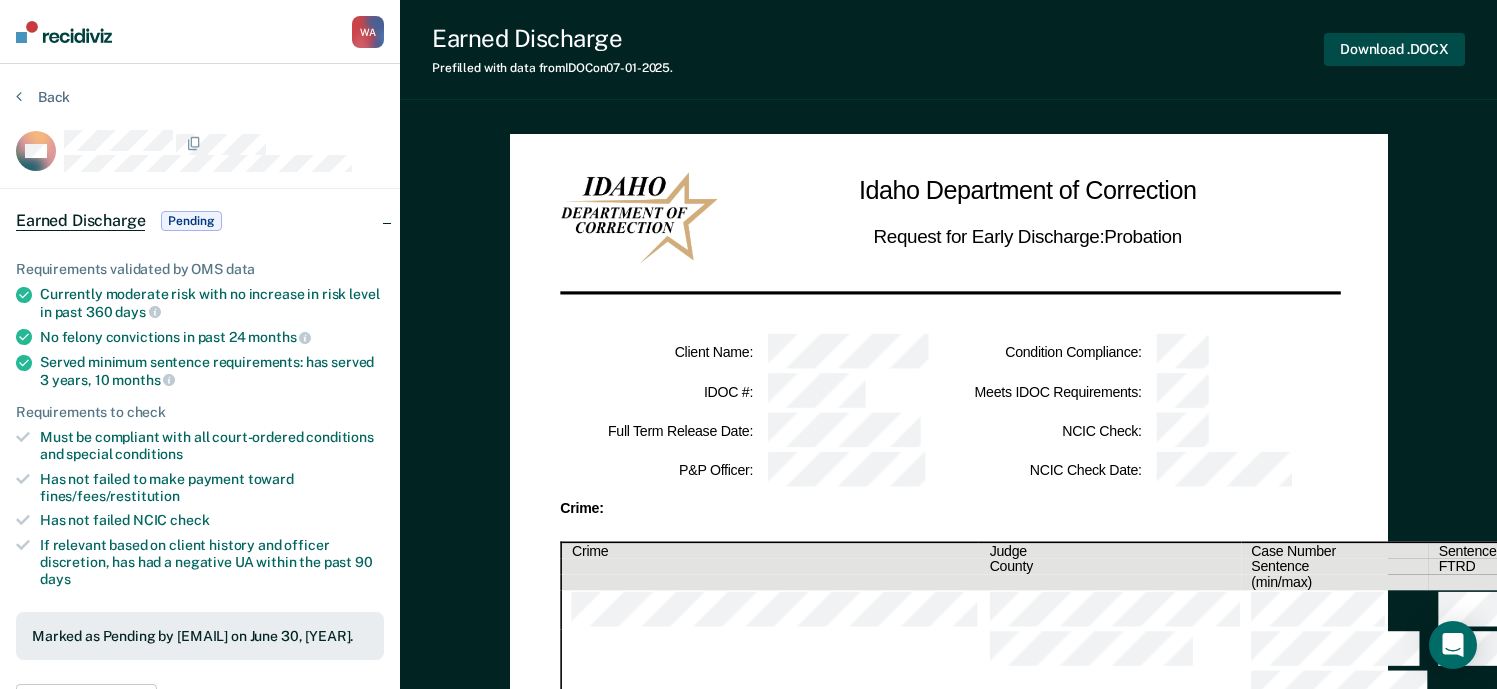 click on "Download .DOCX" at bounding box center (1394, 49) 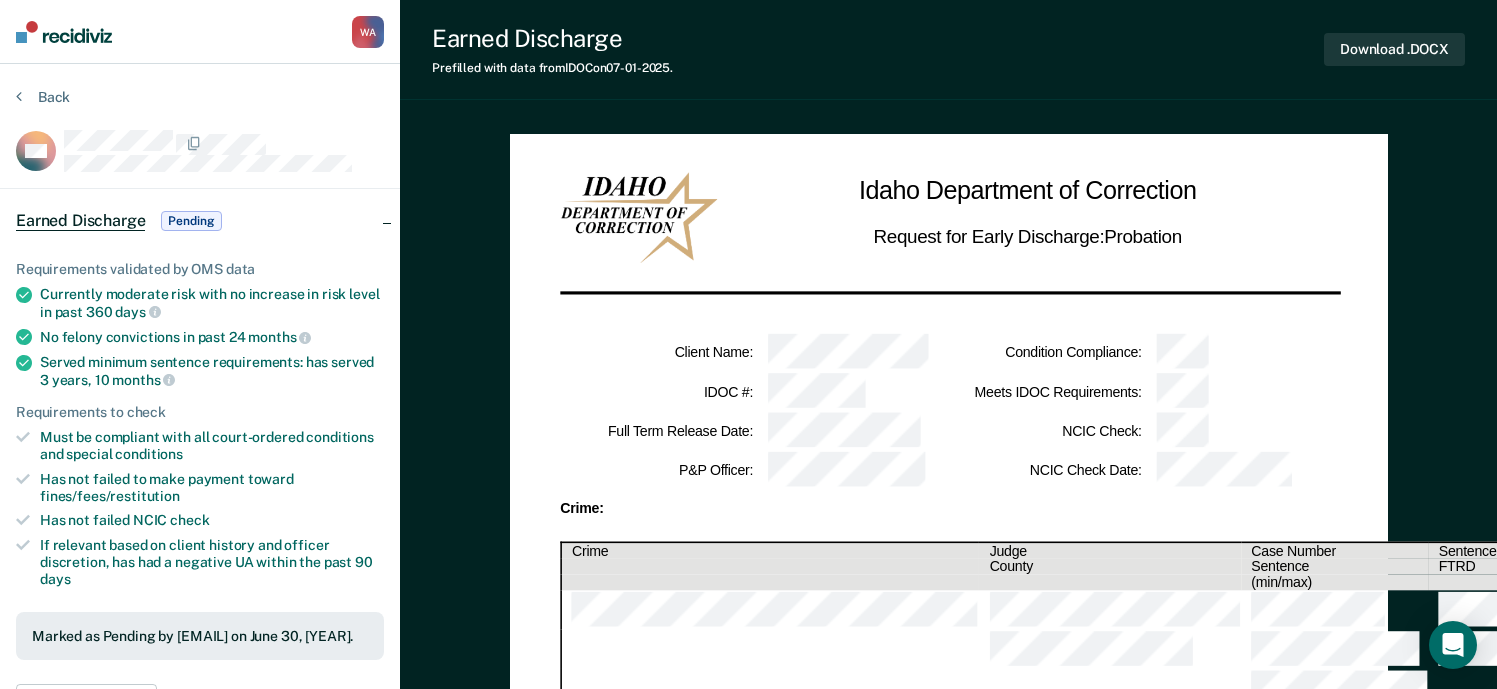 click on "Earned Discharge Prefilled with data from IDOC on [DATE]. Download .DOCX Idaho Department of Correction Request for Early Discharge: Probation Client Name : Condition Compliance : IDOC # : Meets IDOC Requirements : Full Term Release Date : NCIC Check : P&P Officer : NCIC Check Date : Crime: Crime Judge Case Number Sentence Date County Sentence FTRD (min/max) Restitution, fees, and fines: Initial Amount Date of Last Payment Current Balance Restitution: Fines: LSI-R Assessment: Initial Score: Date: Current Score: Date: Response to Case Planning: Fill out in Word Request Narrative: Fill out in Word Attachments: Fill out in Word I declare under penalty of perjury pursuant to the law of the State of Idaho that the foregoing is true and correct. Date Signature of Probation & Parole Officer Approved: Date Signature of IDOC District Manager/Designee Filed with the Court and copies provided to: Defendant/Defense Counsel Prosecutor Judge (Courtesy Copy)" at bounding box center [948, 900] 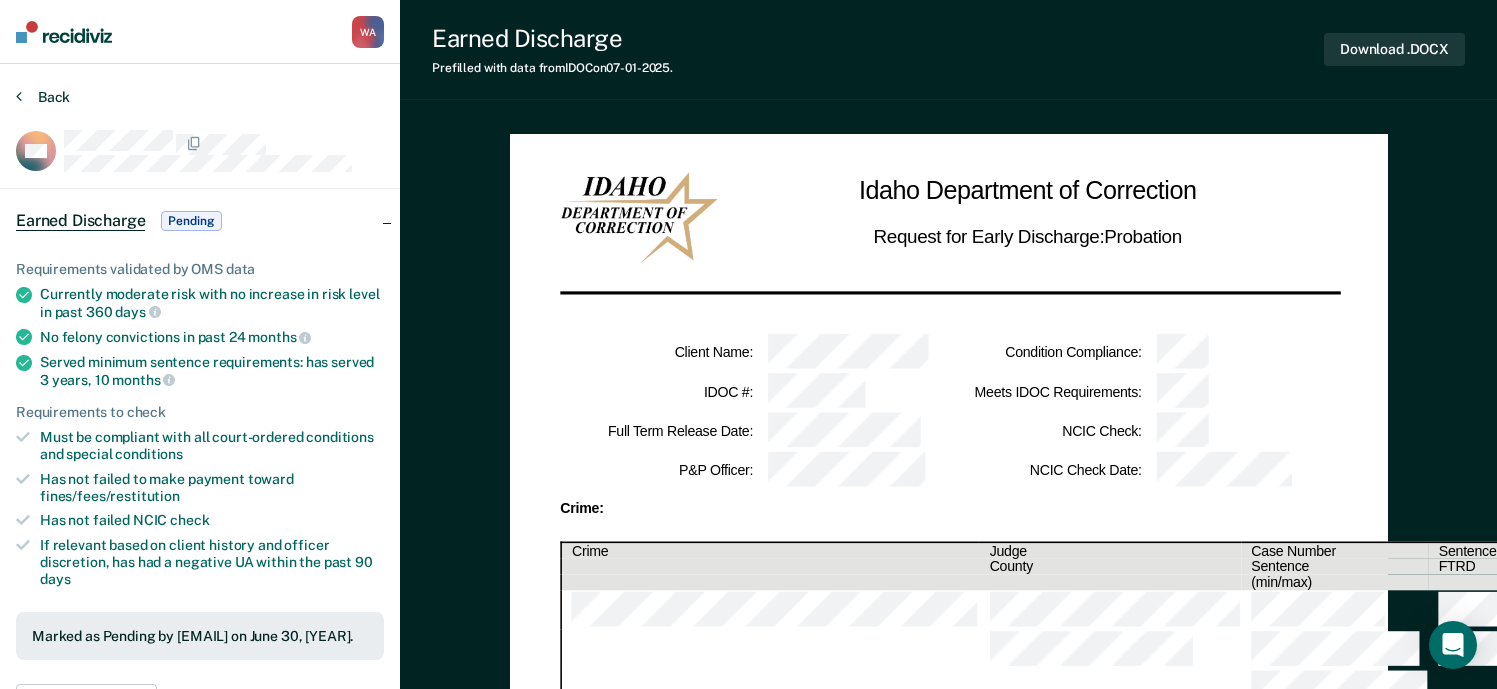 click on "Back" at bounding box center (43, 97) 